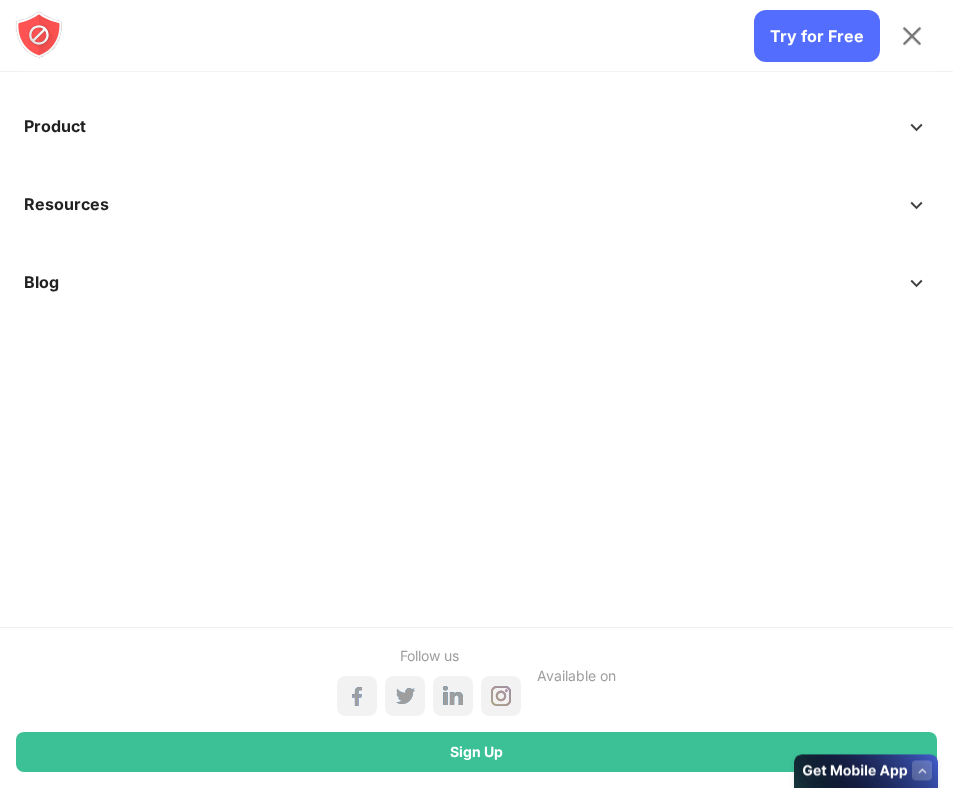 scroll, scrollTop: 0, scrollLeft: 0, axis: both 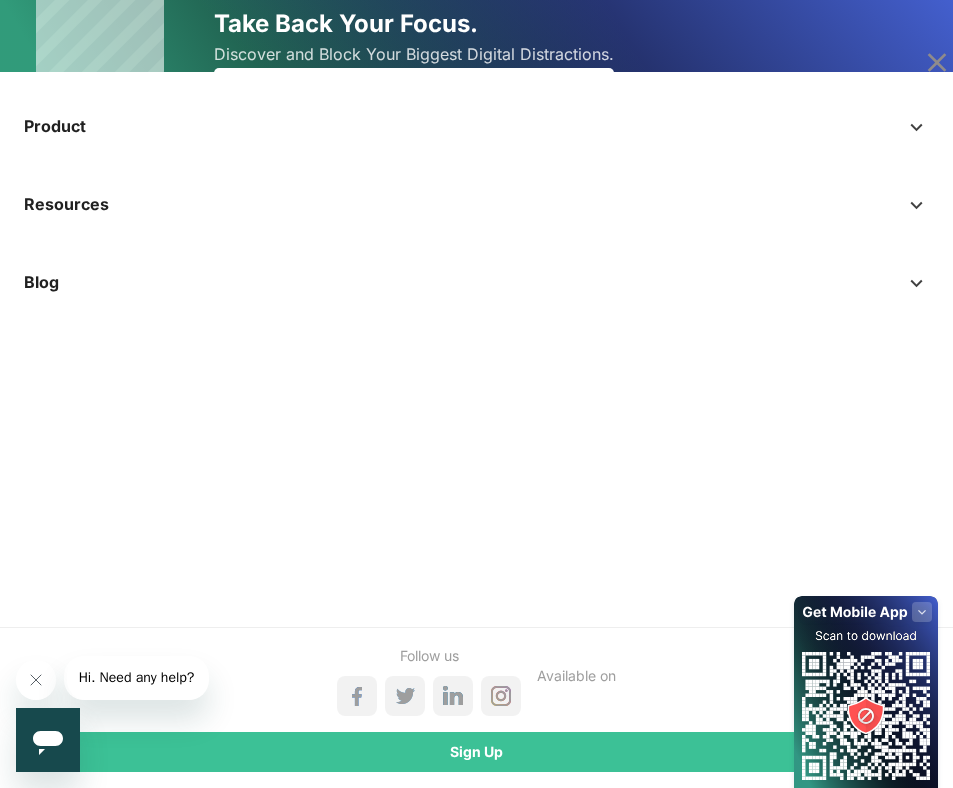 click 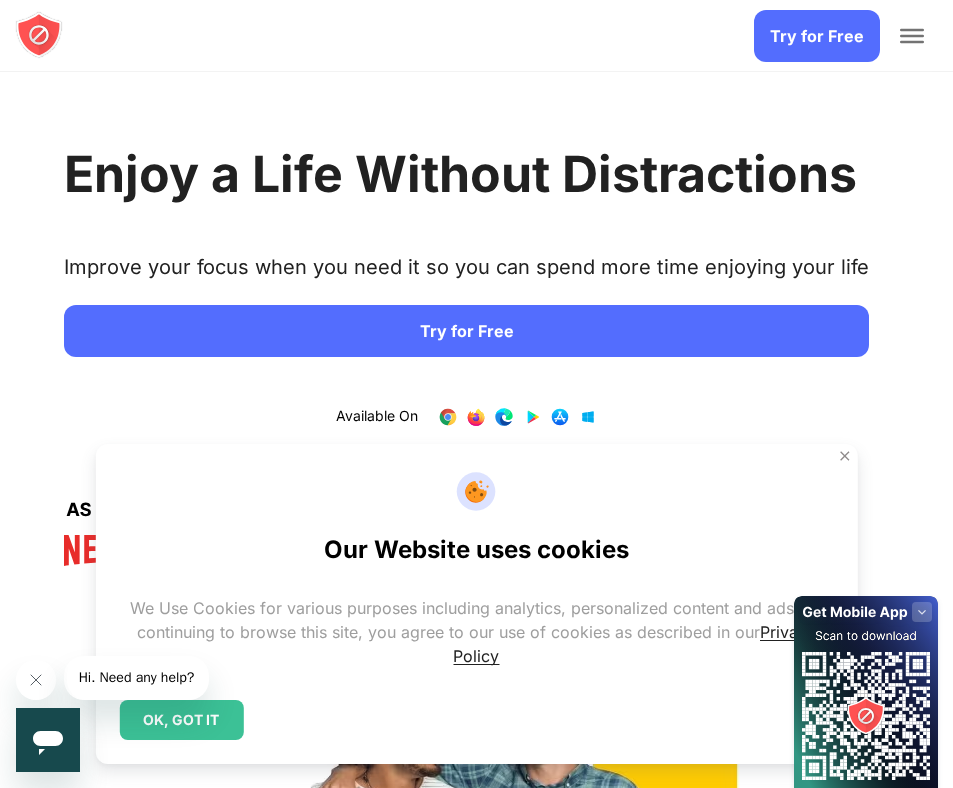 click at bounding box center [845, 456] 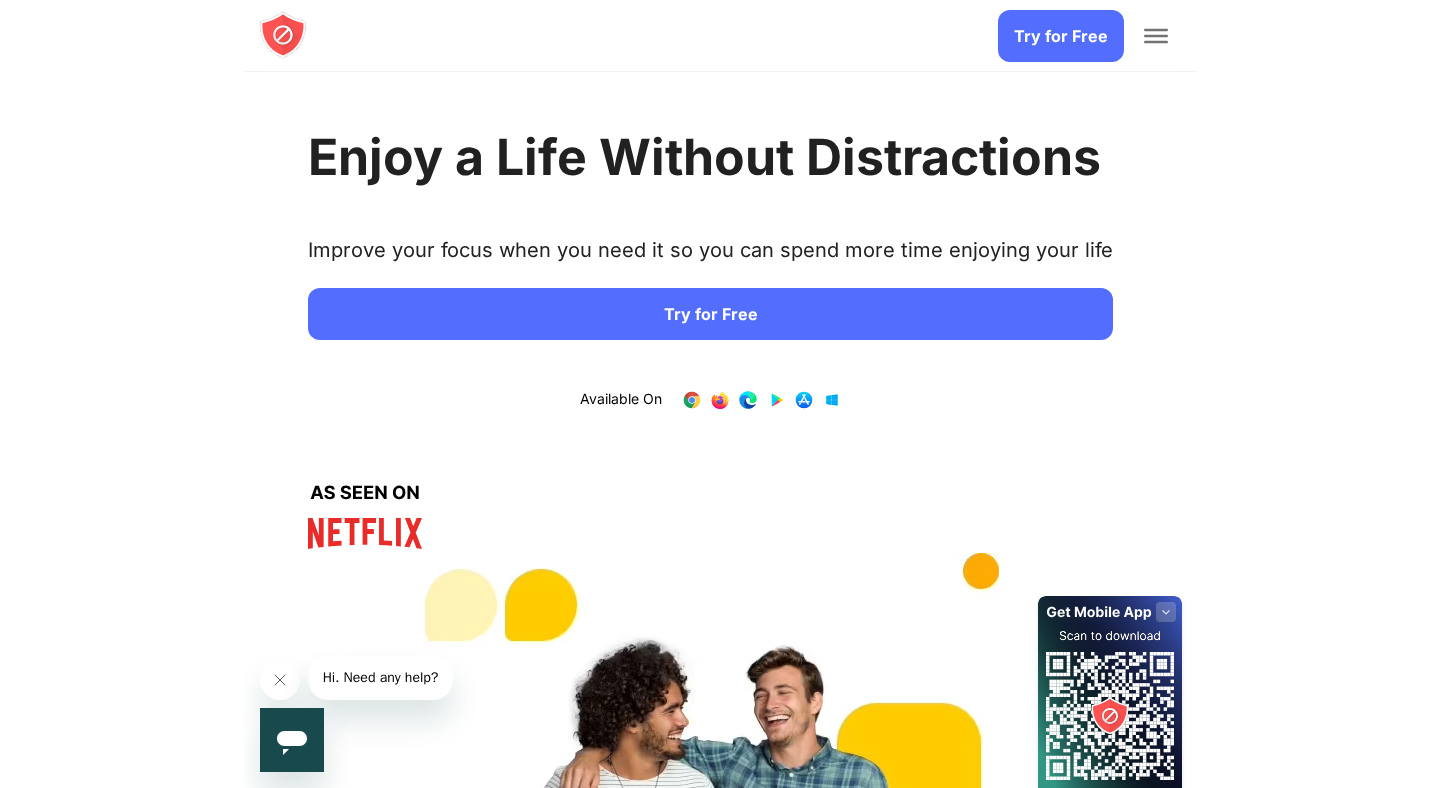 scroll, scrollTop: 0, scrollLeft: 0, axis: both 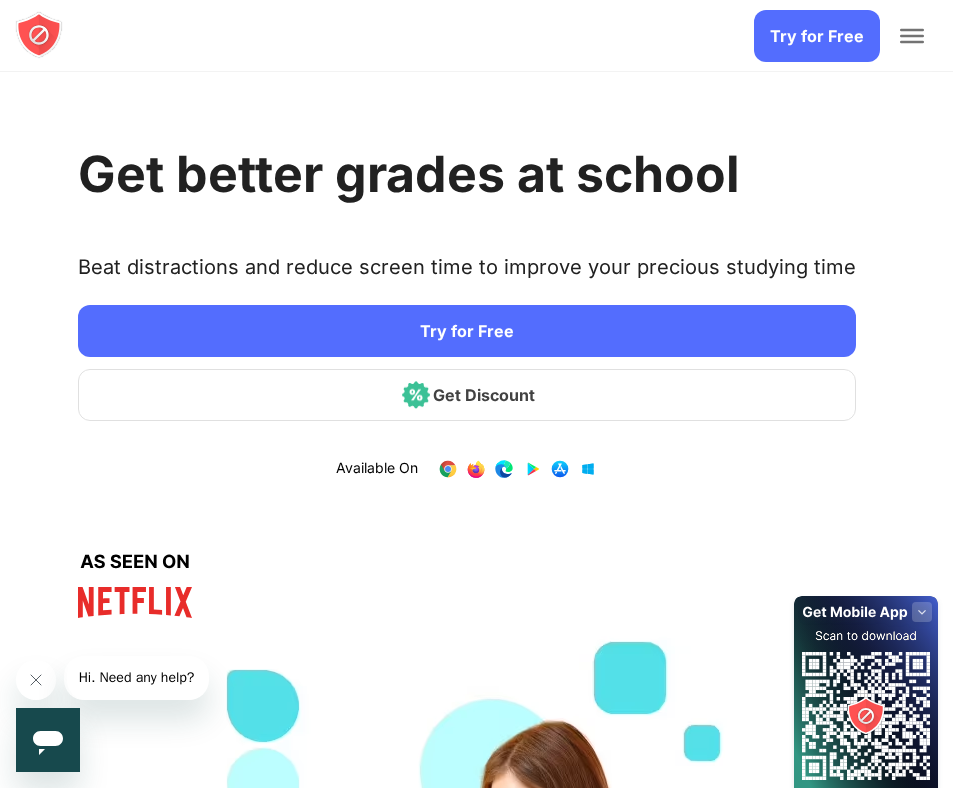 click at bounding box center (912, 30) 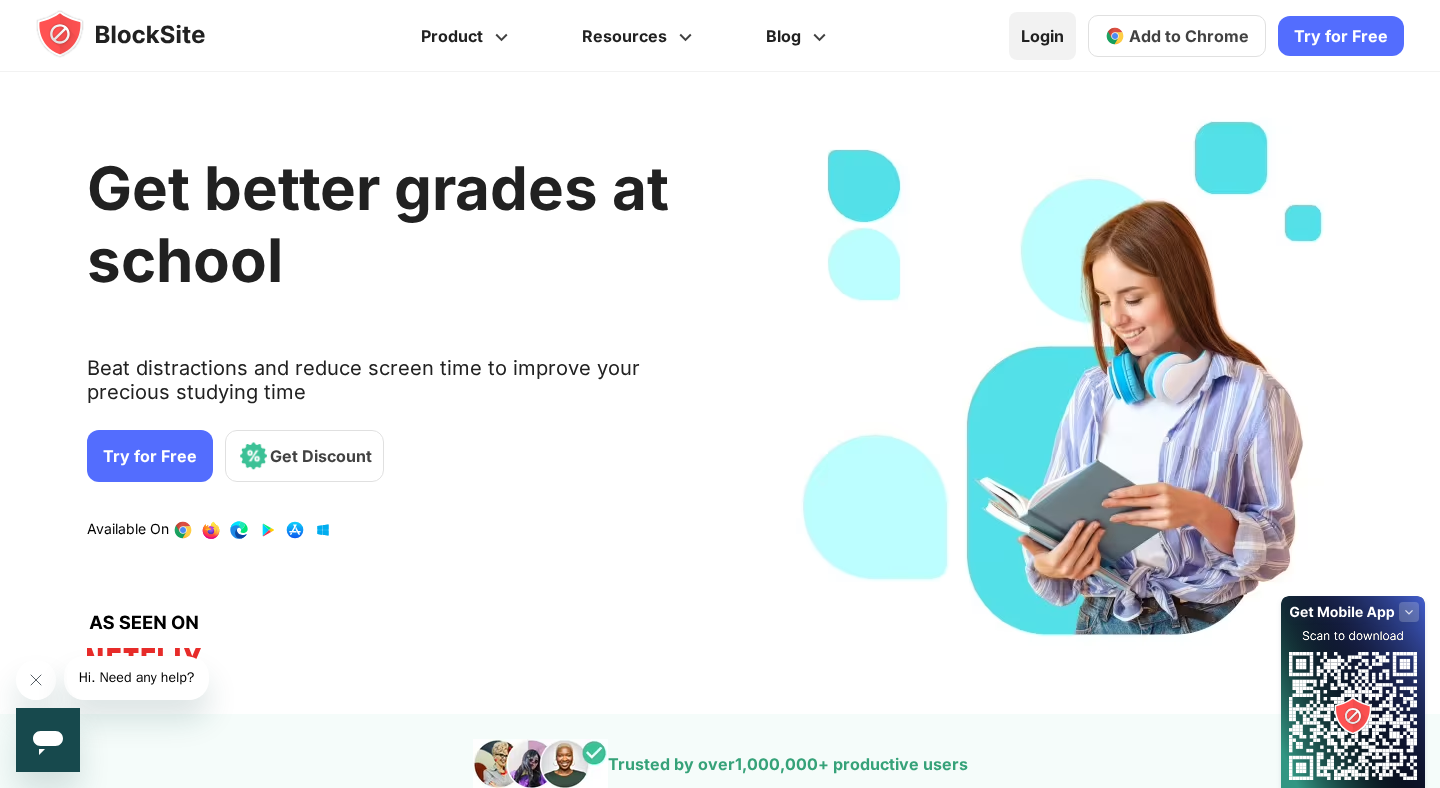 click on "Login" at bounding box center [1042, 36] 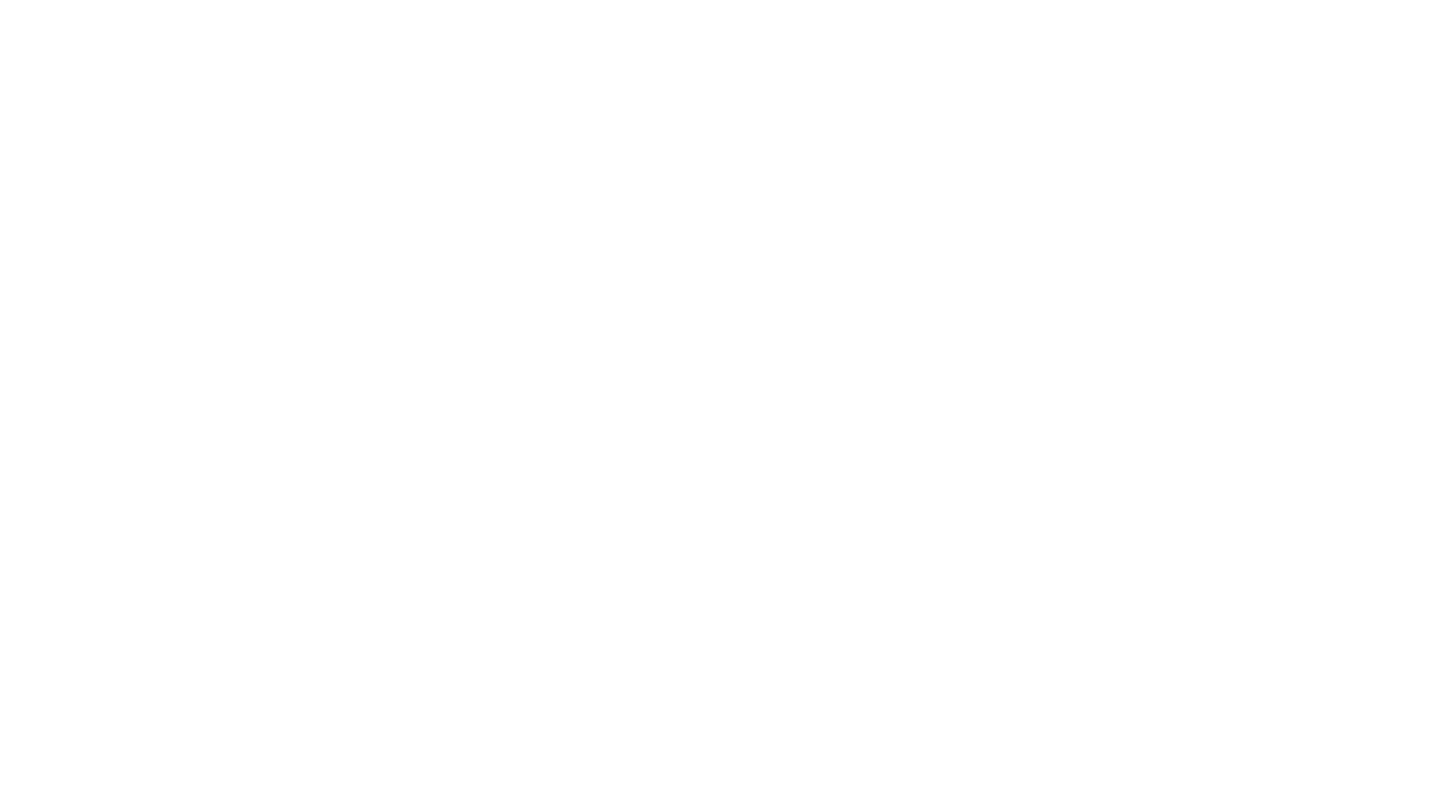 scroll, scrollTop: 0, scrollLeft: 0, axis: both 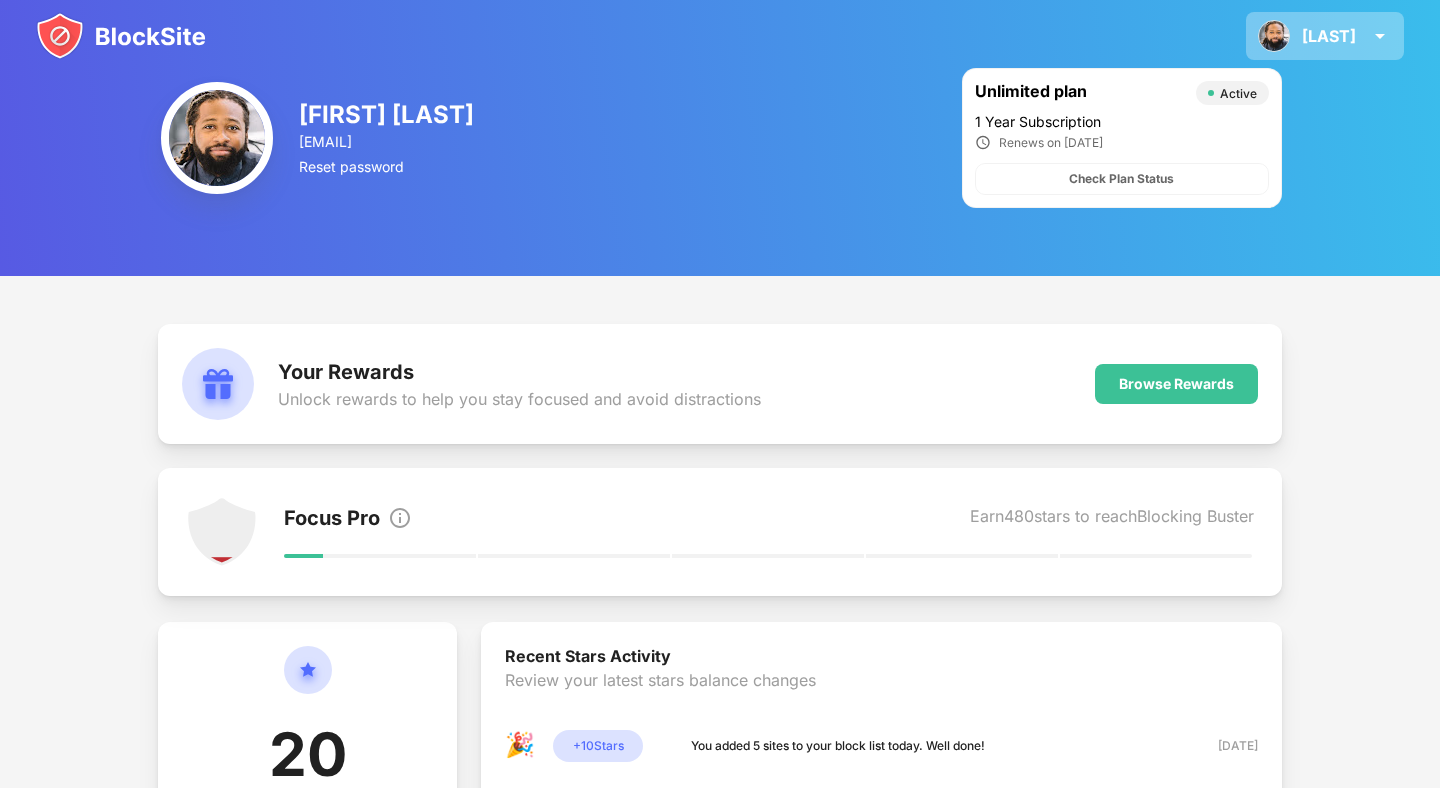 click on "[LAST] [FIRST] View Account Insights Rewards Settings Support Log Out" at bounding box center [1325, 36] 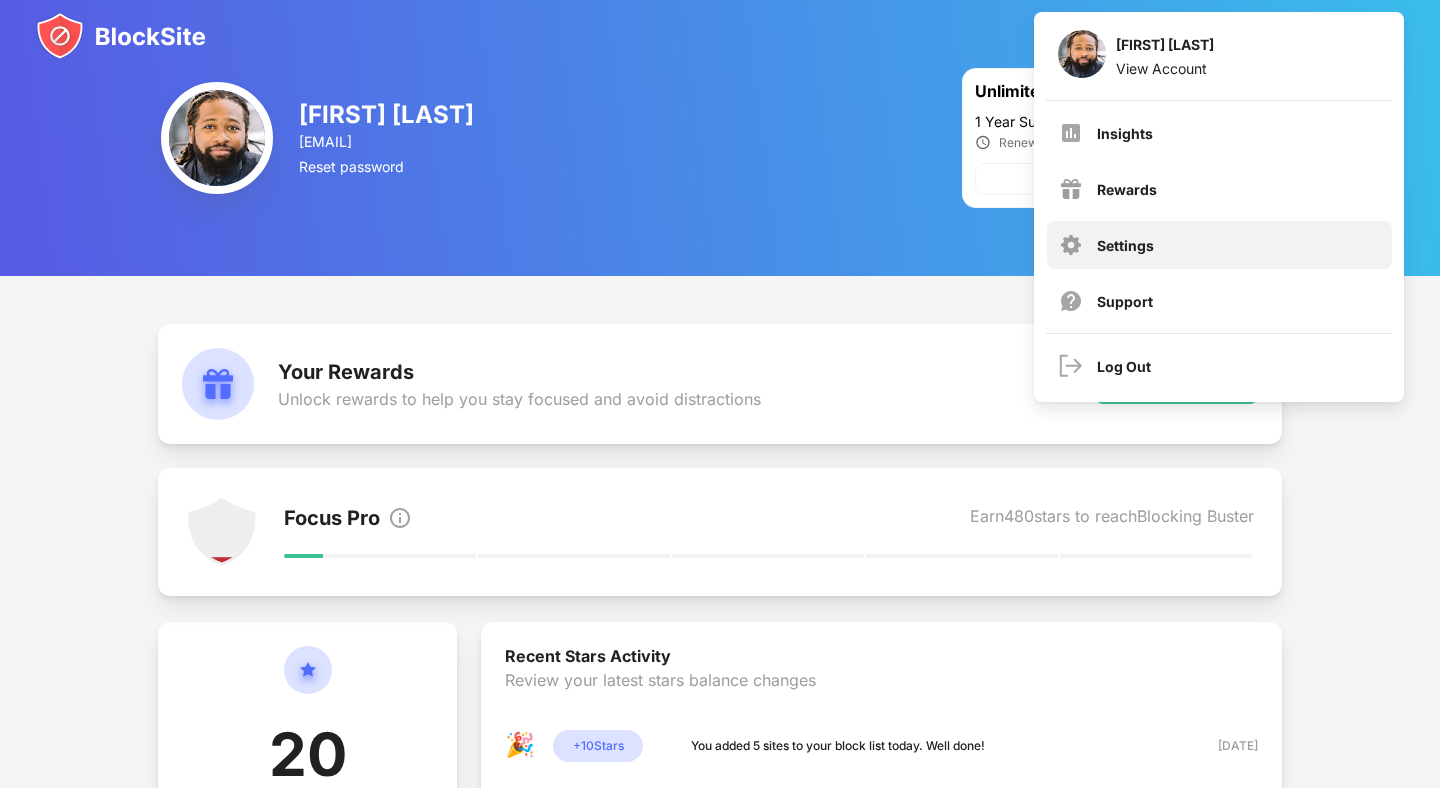 click on "Settings" at bounding box center (1125, 245) 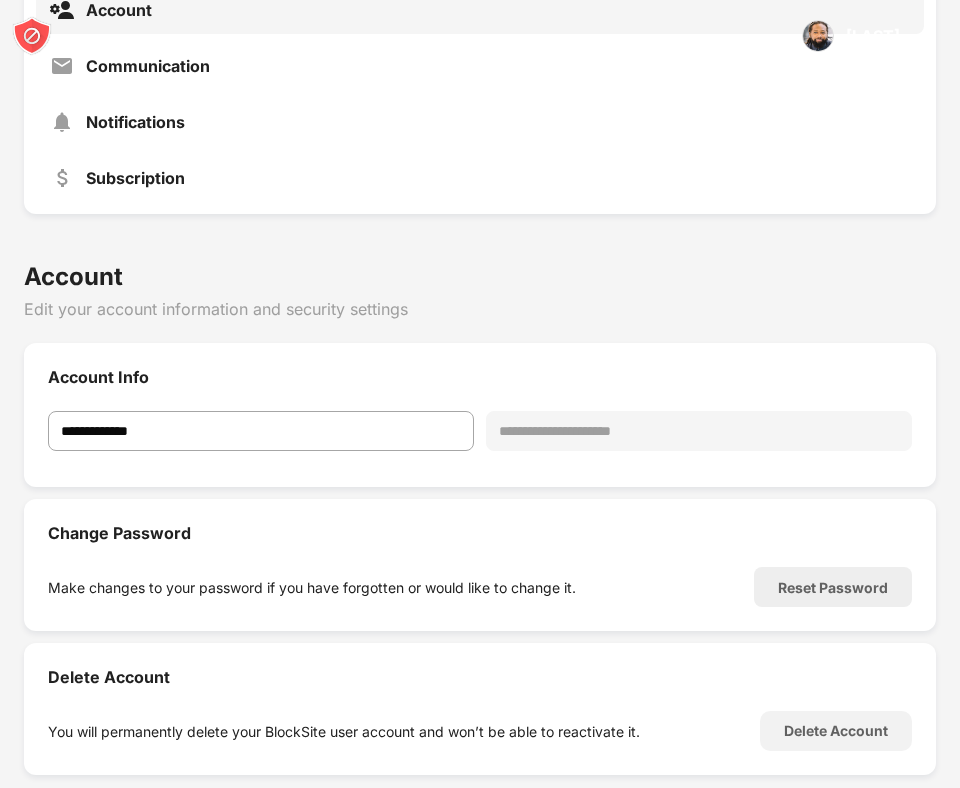 scroll, scrollTop: 335, scrollLeft: 0, axis: vertical 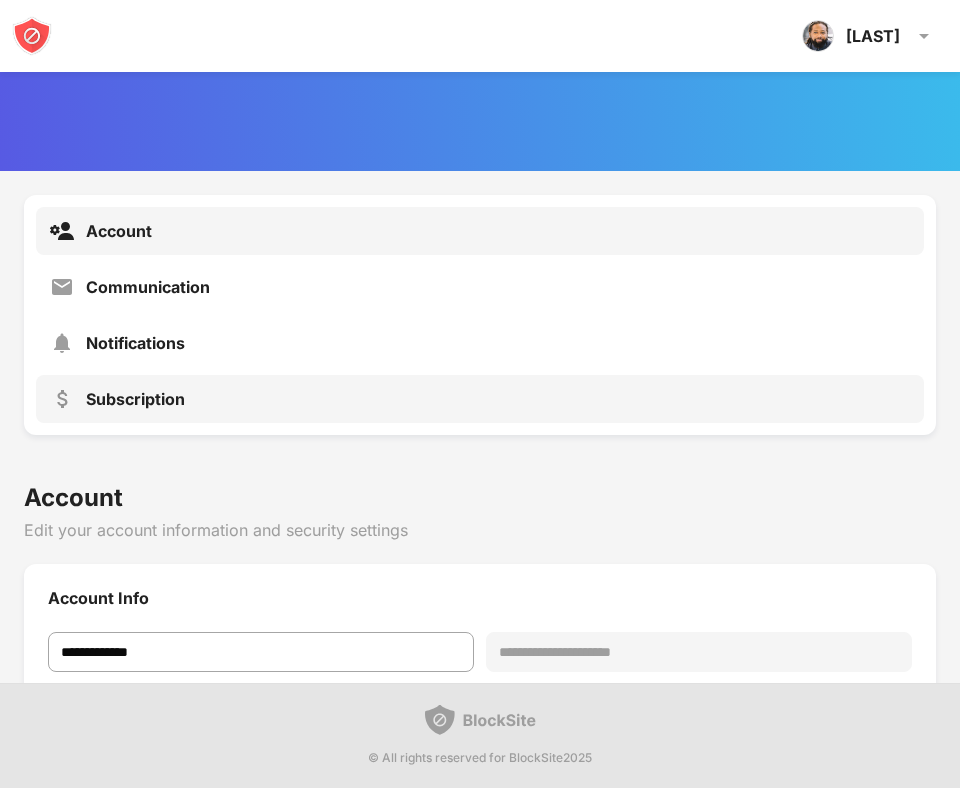 click on "Subscription" at bounding box center [135, 399] 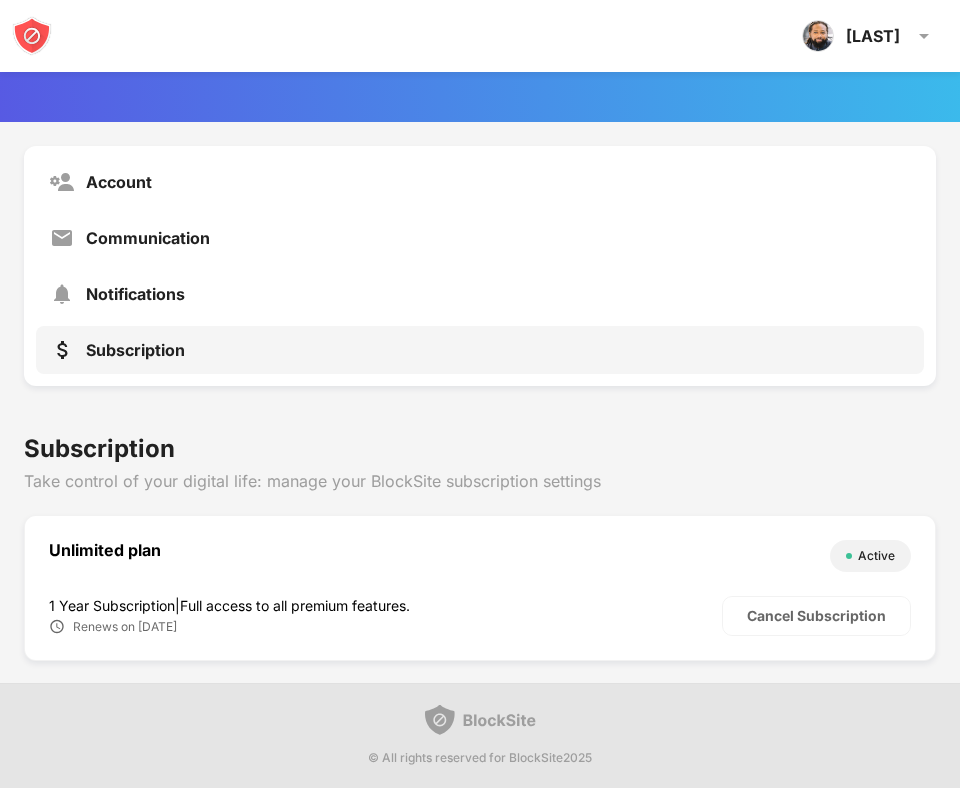 scroll, scrollTop: 51, scrollLeft: 0, axis: vertical 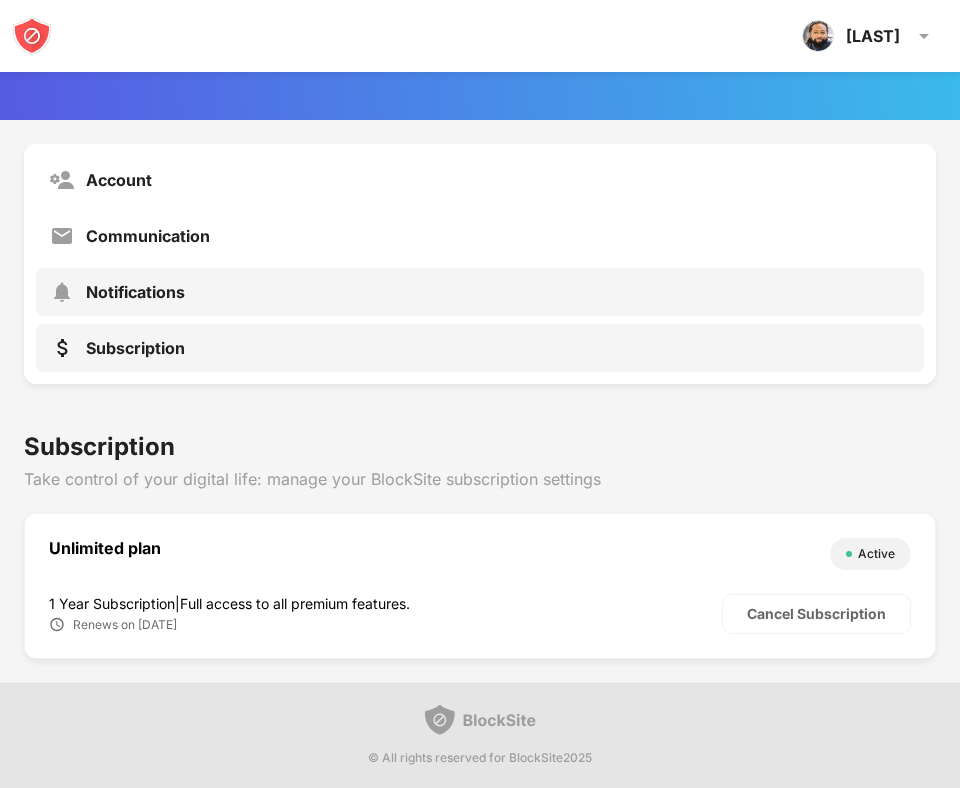 click on "Notifications" at bounding box center [135, 292] 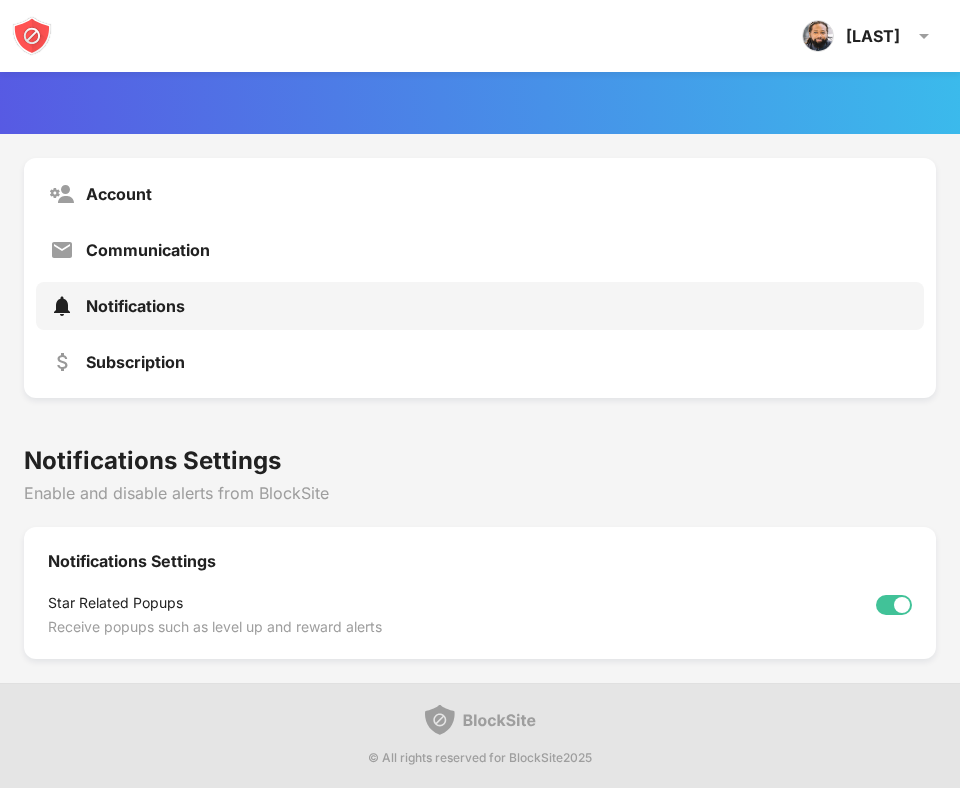 scroll, scrollTop: 36, scrollLeft: 0, axis: vertical 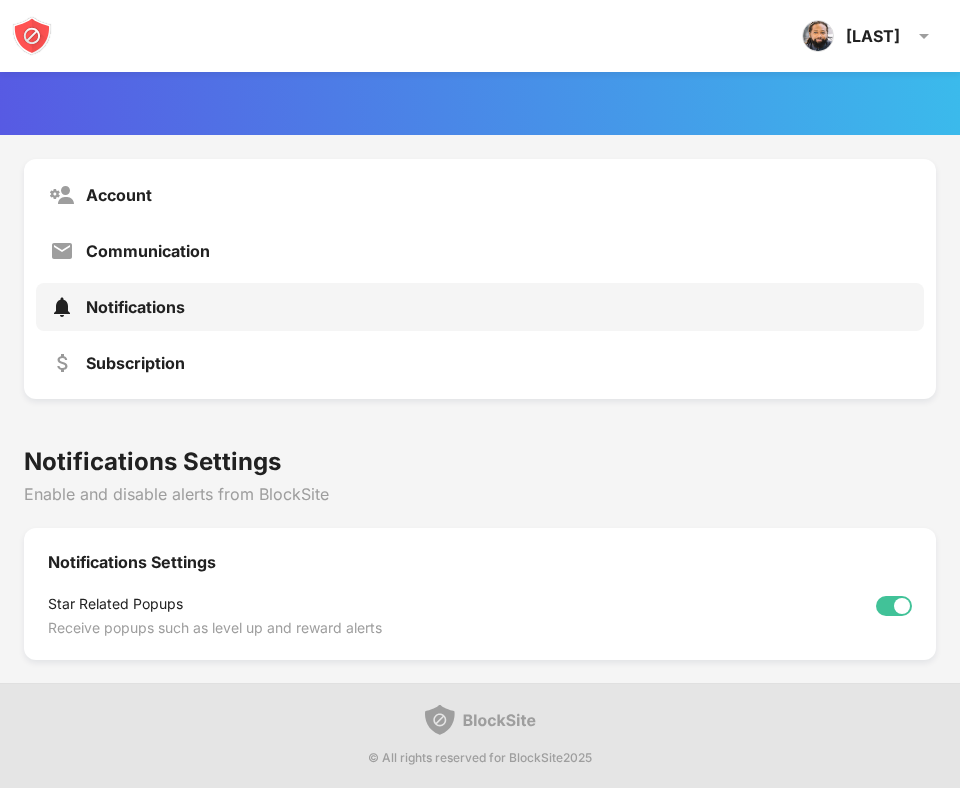 click at bounding box center (894, 606) 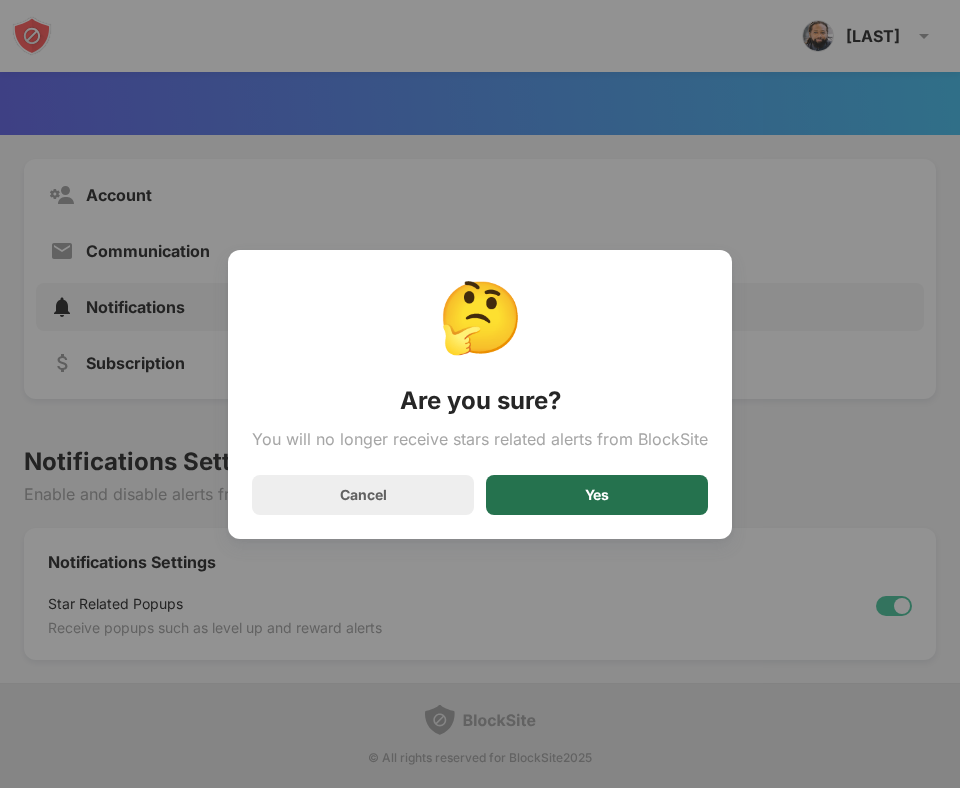click on "Yes" at bounding box center (597, 495) 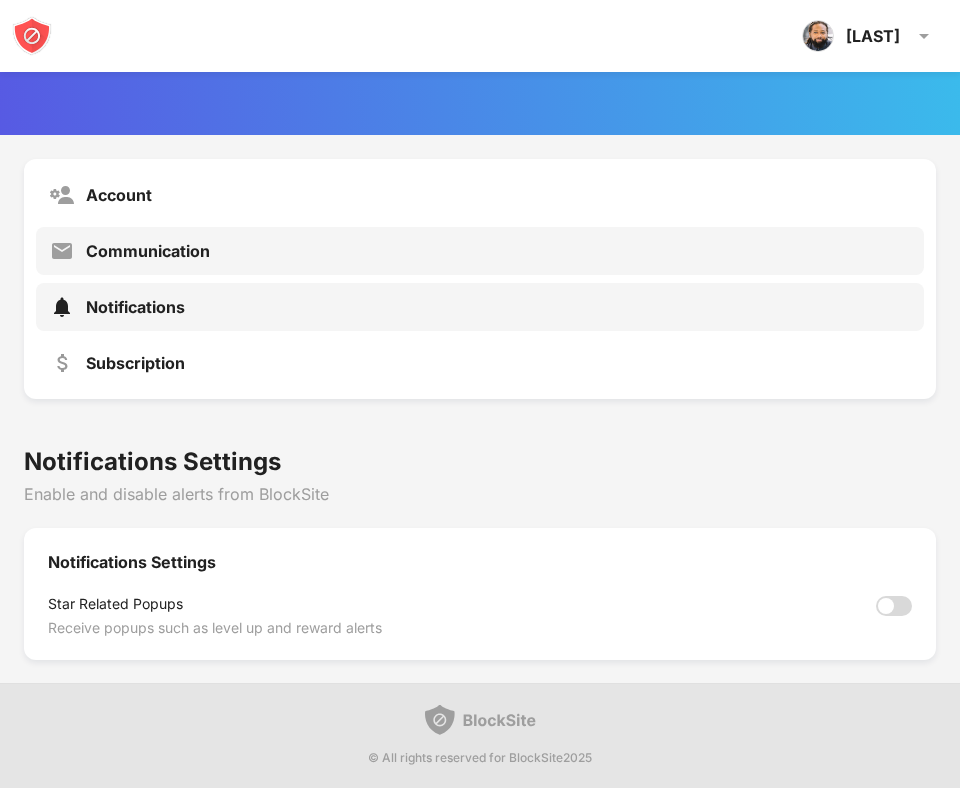 click on "Communication" at bounding box center [480, 251] 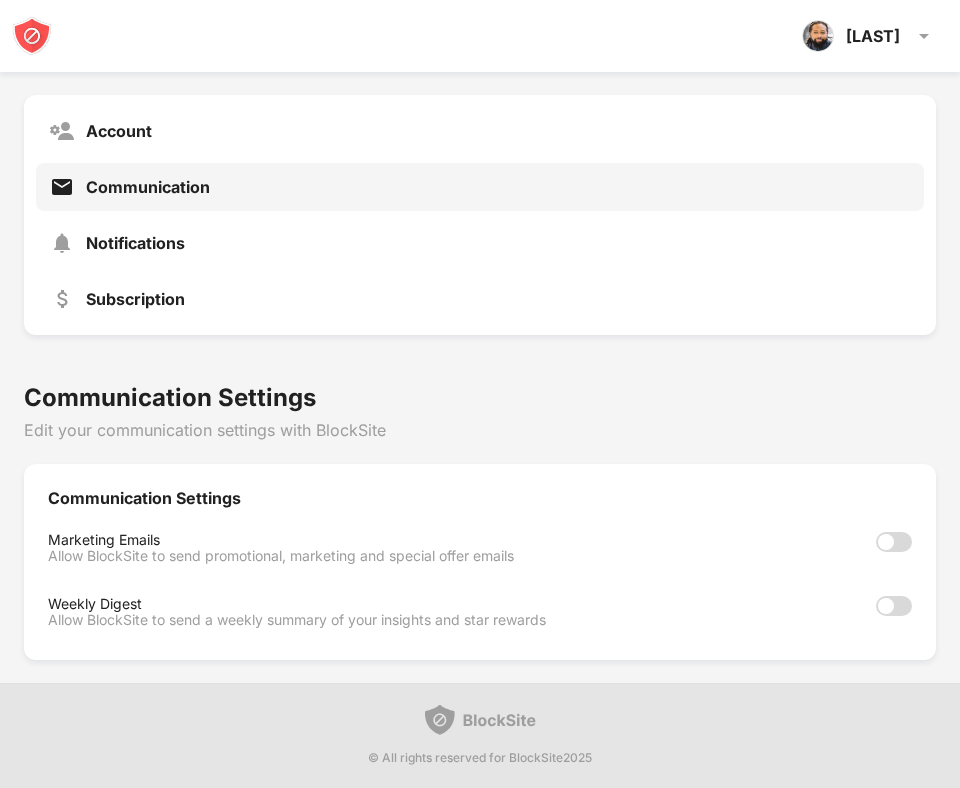 scroll, scrollTop: 0, scrollLeft: 0, axis: both 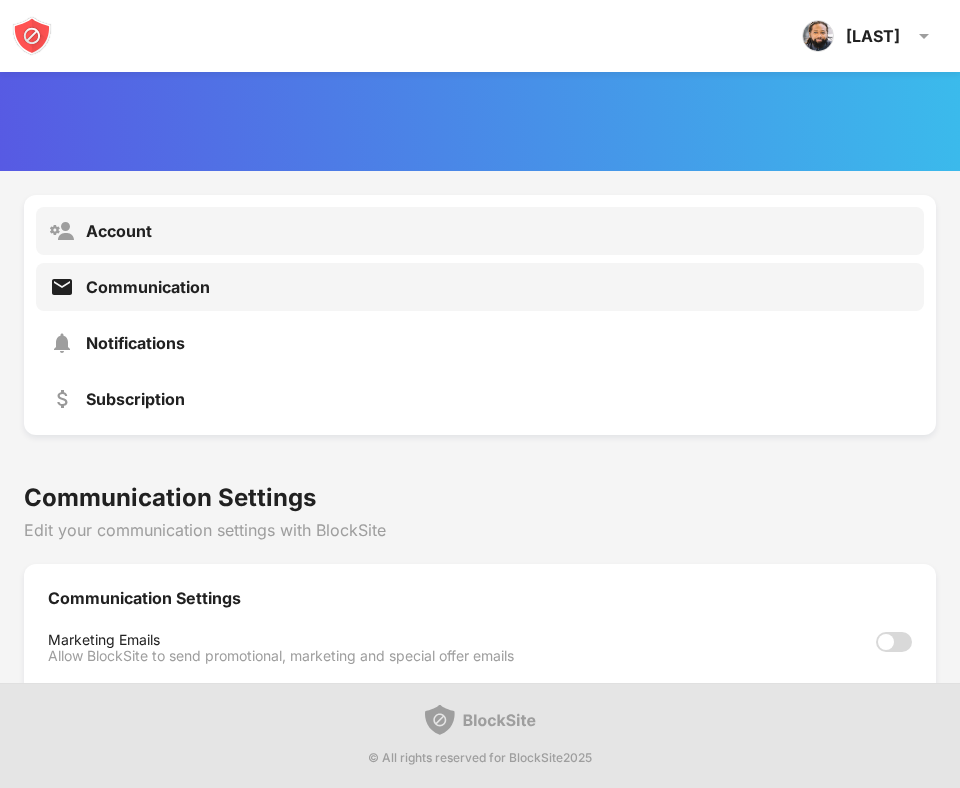 click on "Account" at bounding box center [119, 231] 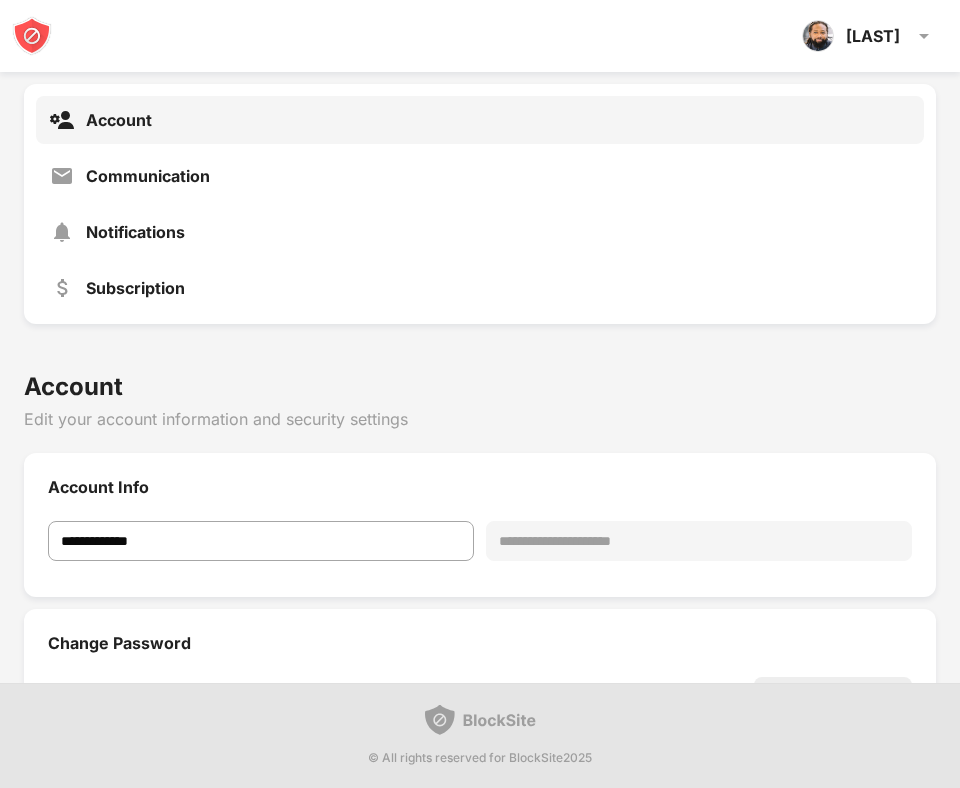 scroll, scrollTop: 0, scrollLeft: 0, axis: both 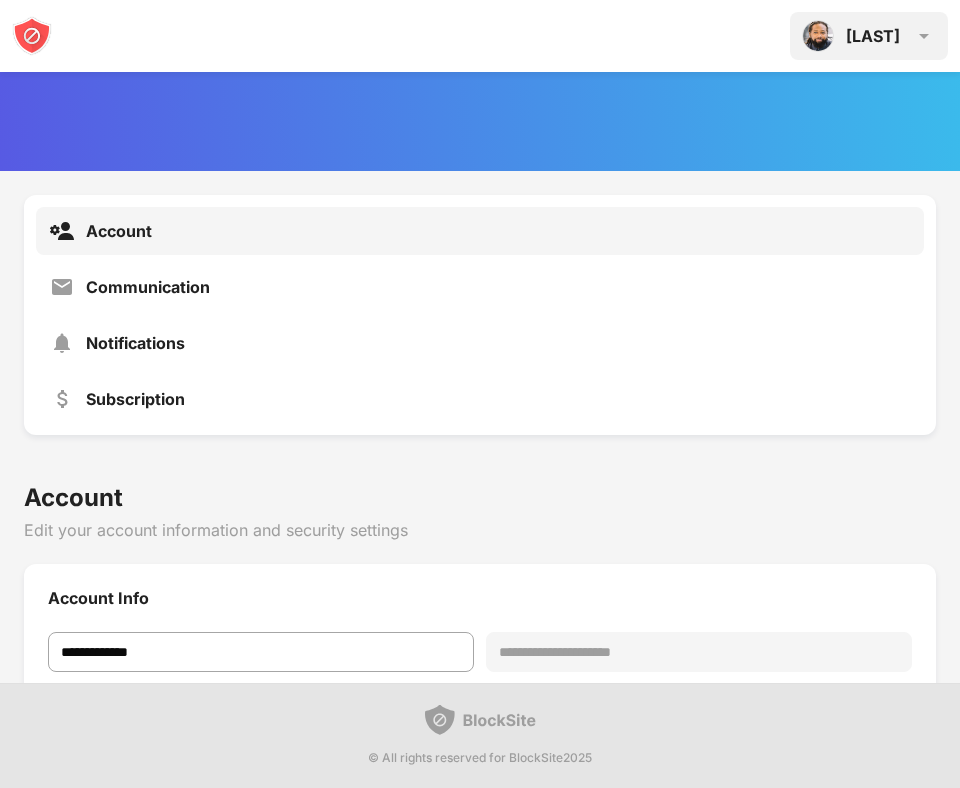 click on "Martiez" at bounding box center [873, 36] 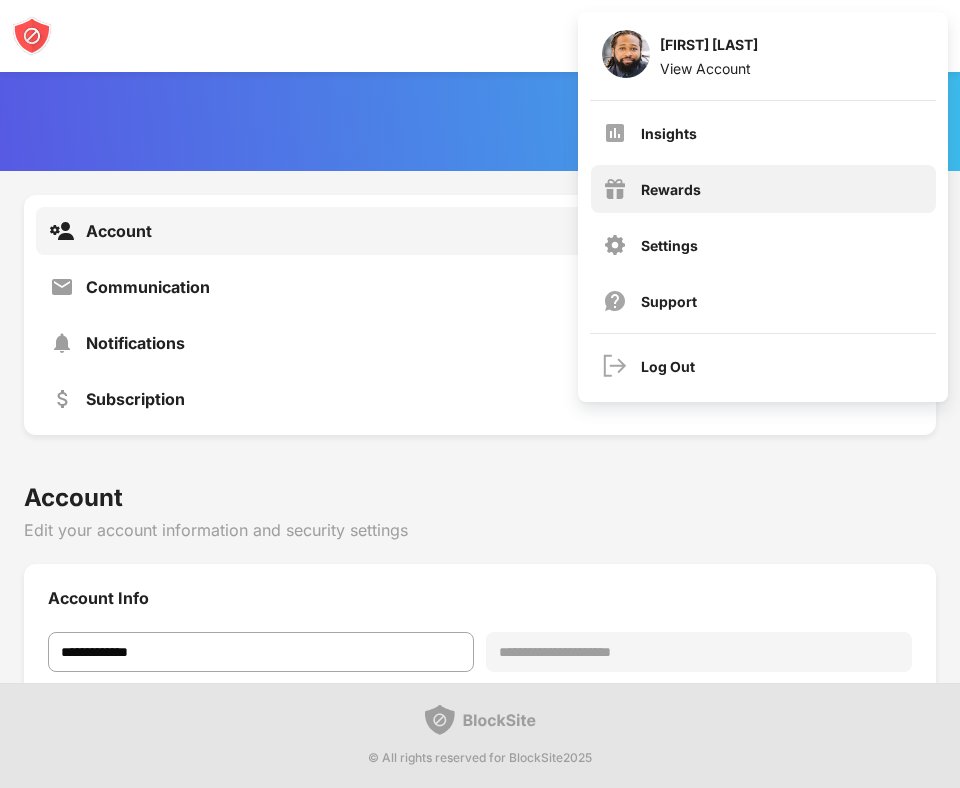 click on "Rewards" at bounding box center (671, 189) 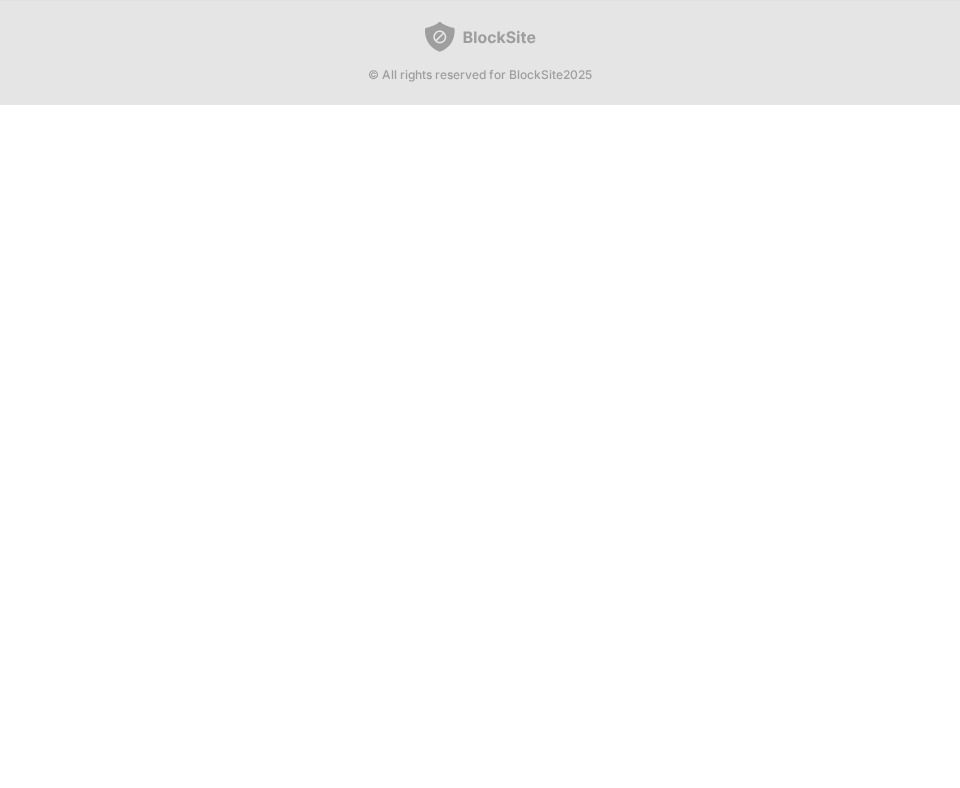 scroll, scrollTop: 0, scrollLeft: 0, axis: both 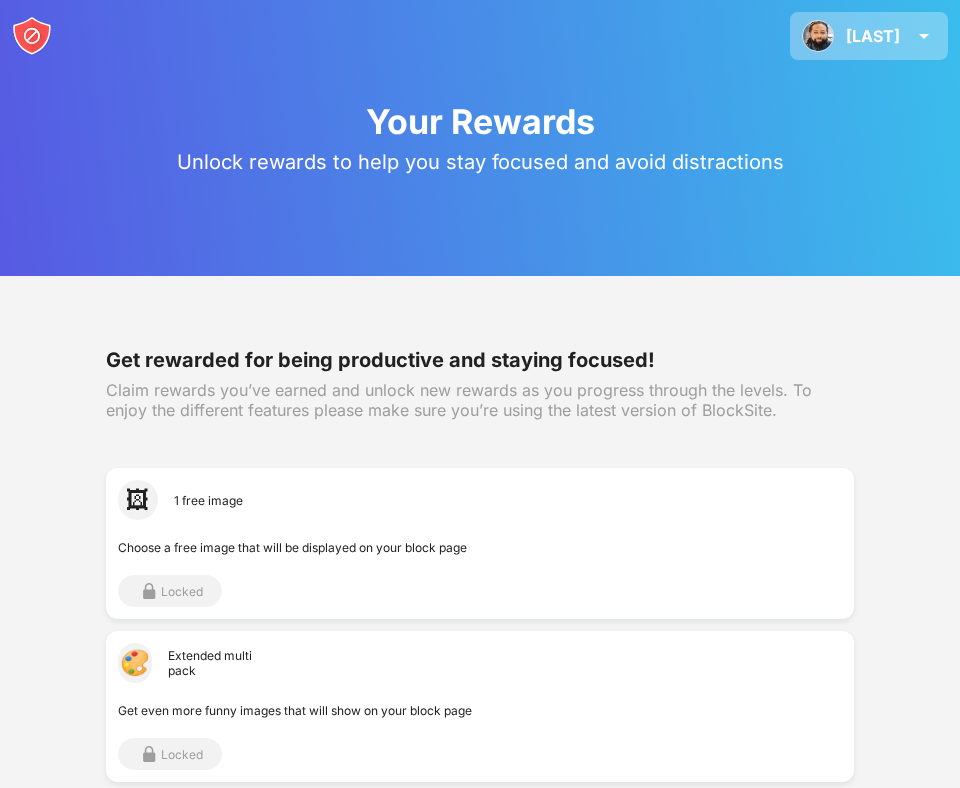 click on "Martiez Martiez Moore View Account Insights Rewards Settings Support Log Out" at bounding box center (869, 36) 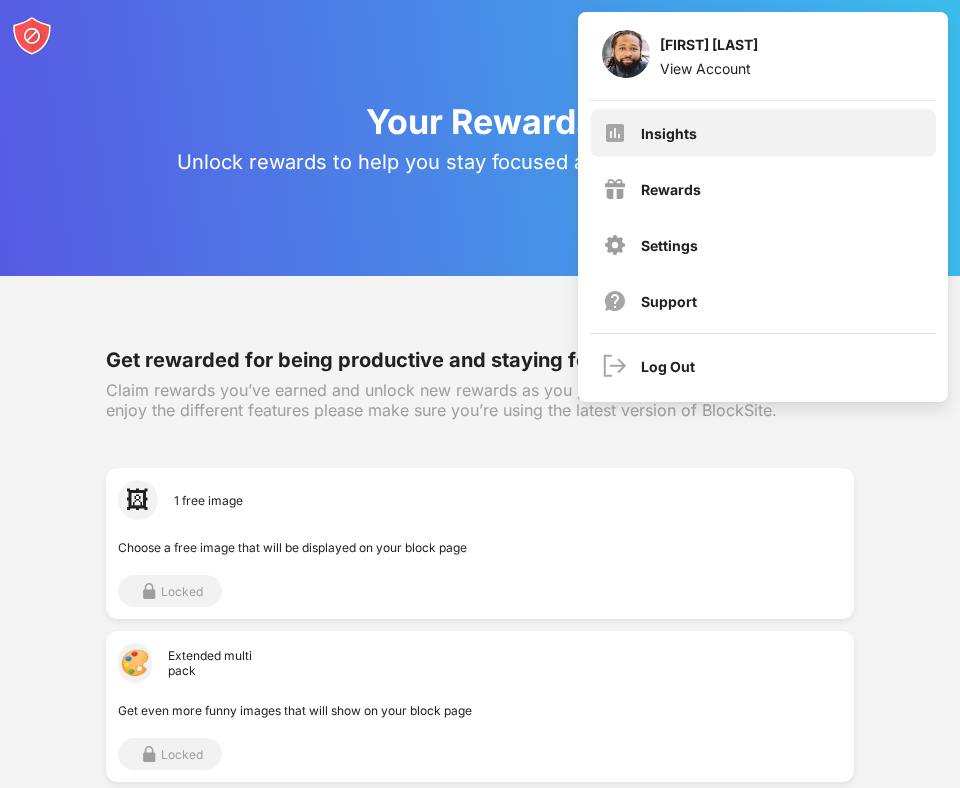 click on "Insights" at bounding box center [763, 133] 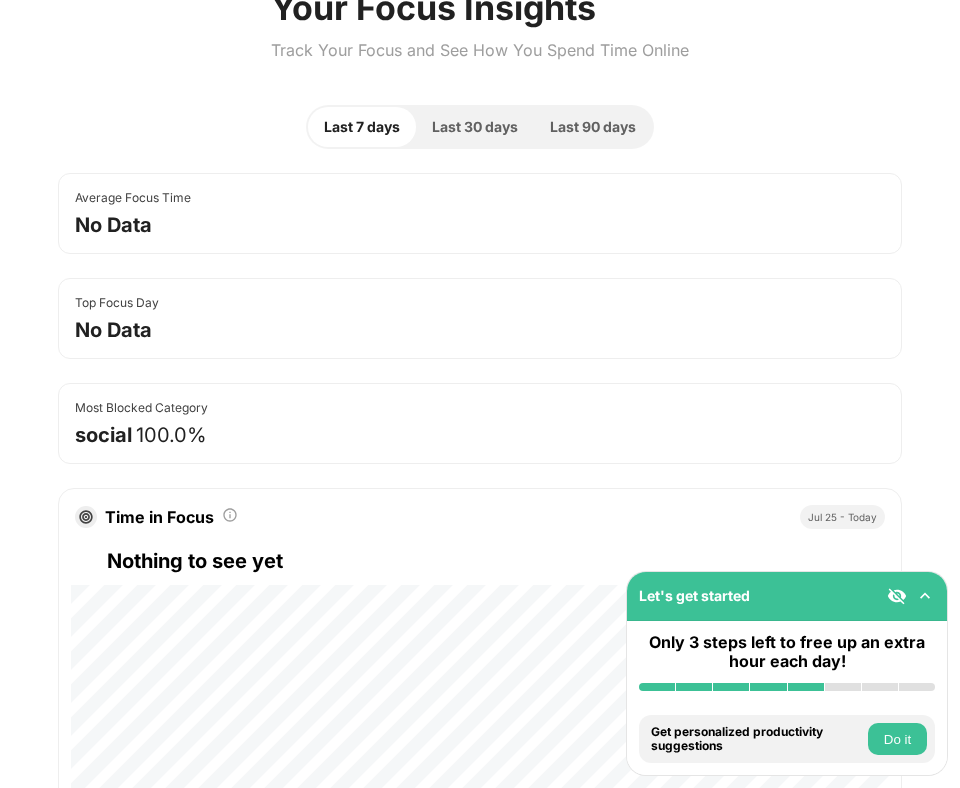 scroll, scrollTop: 0, scrollLeft: 0, axis: both 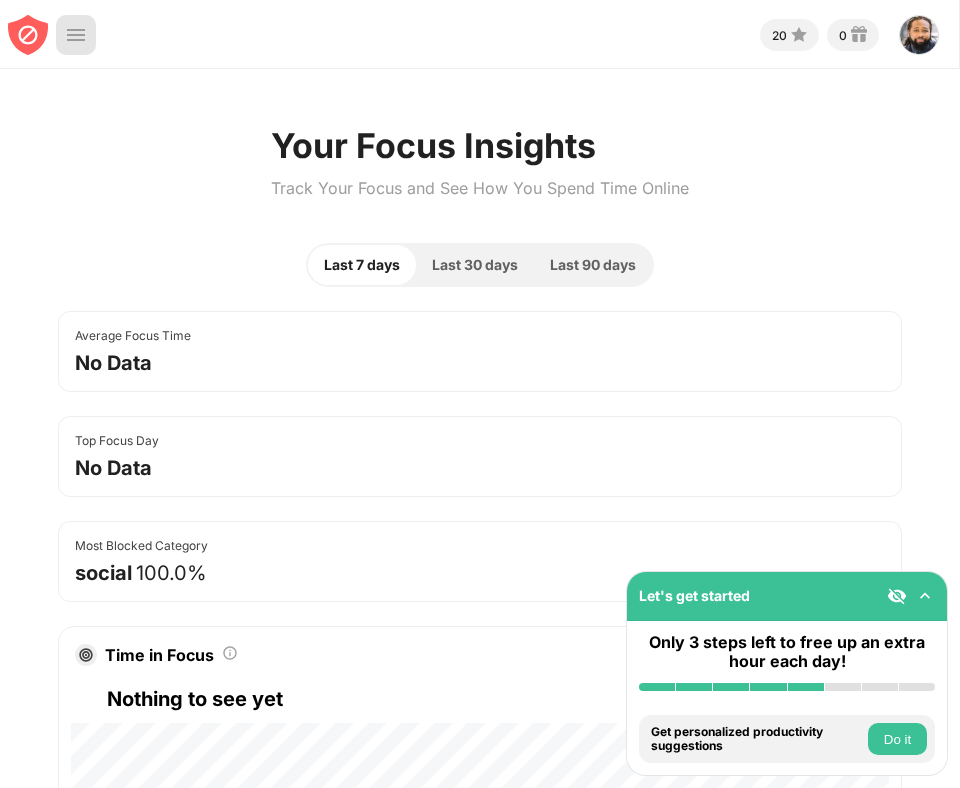 click at bounding box center (76, 35) 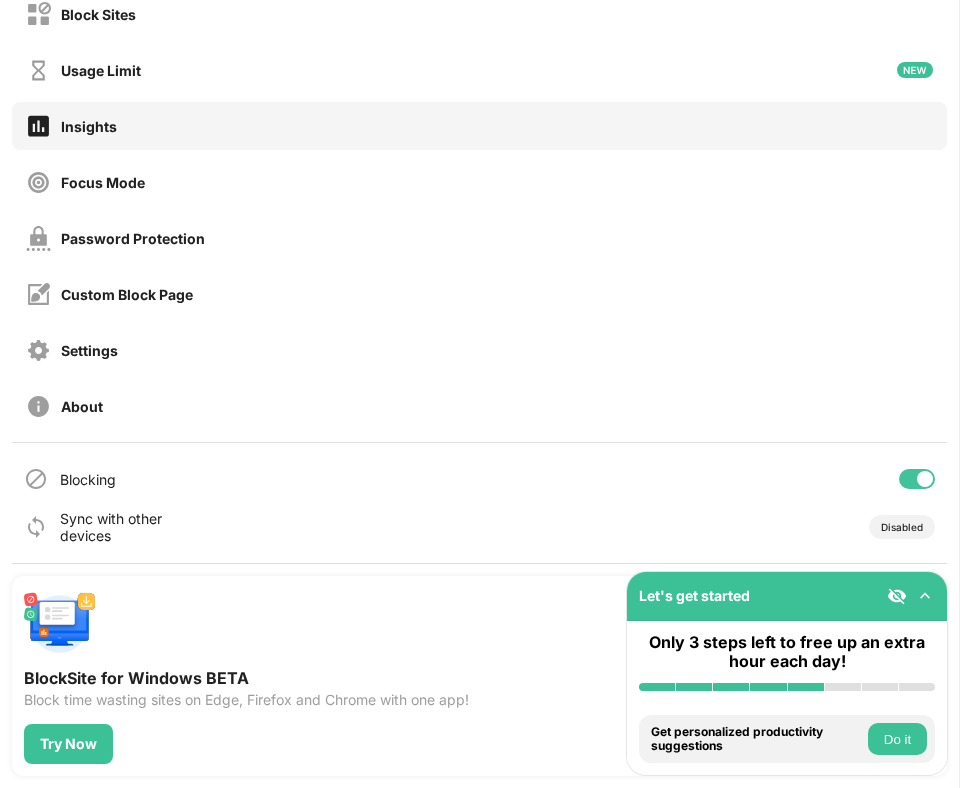 scroll, scrollTop: 0, scrollLeft: 0, axis: both 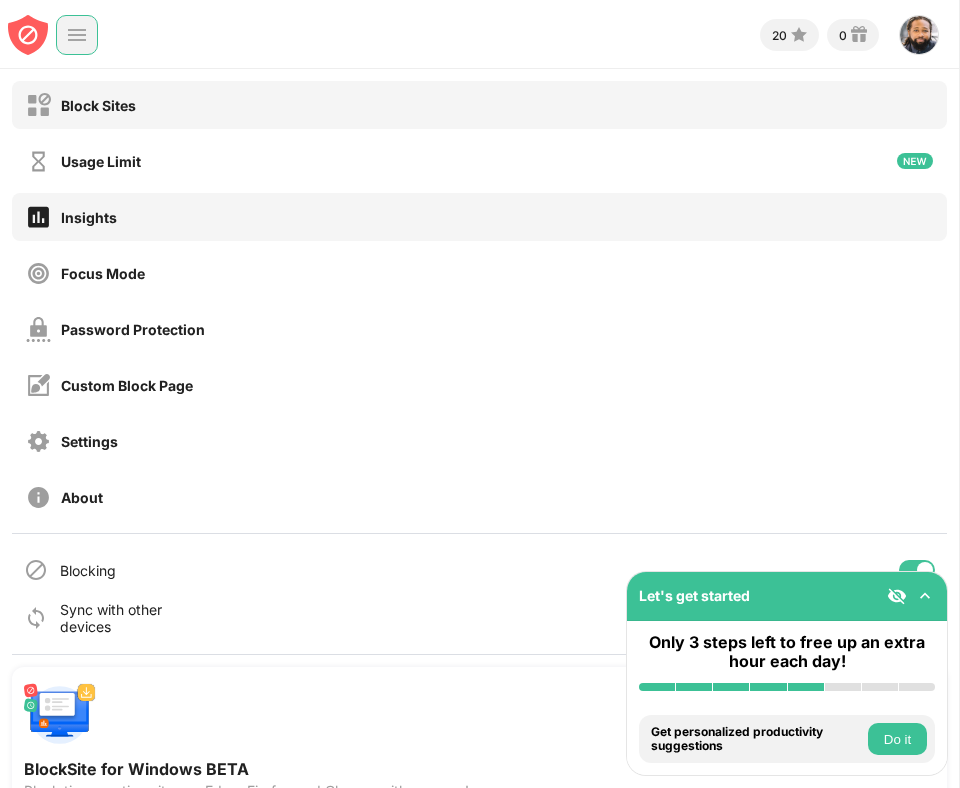 click on "Block Sites" at bounding box center [81, 105] 